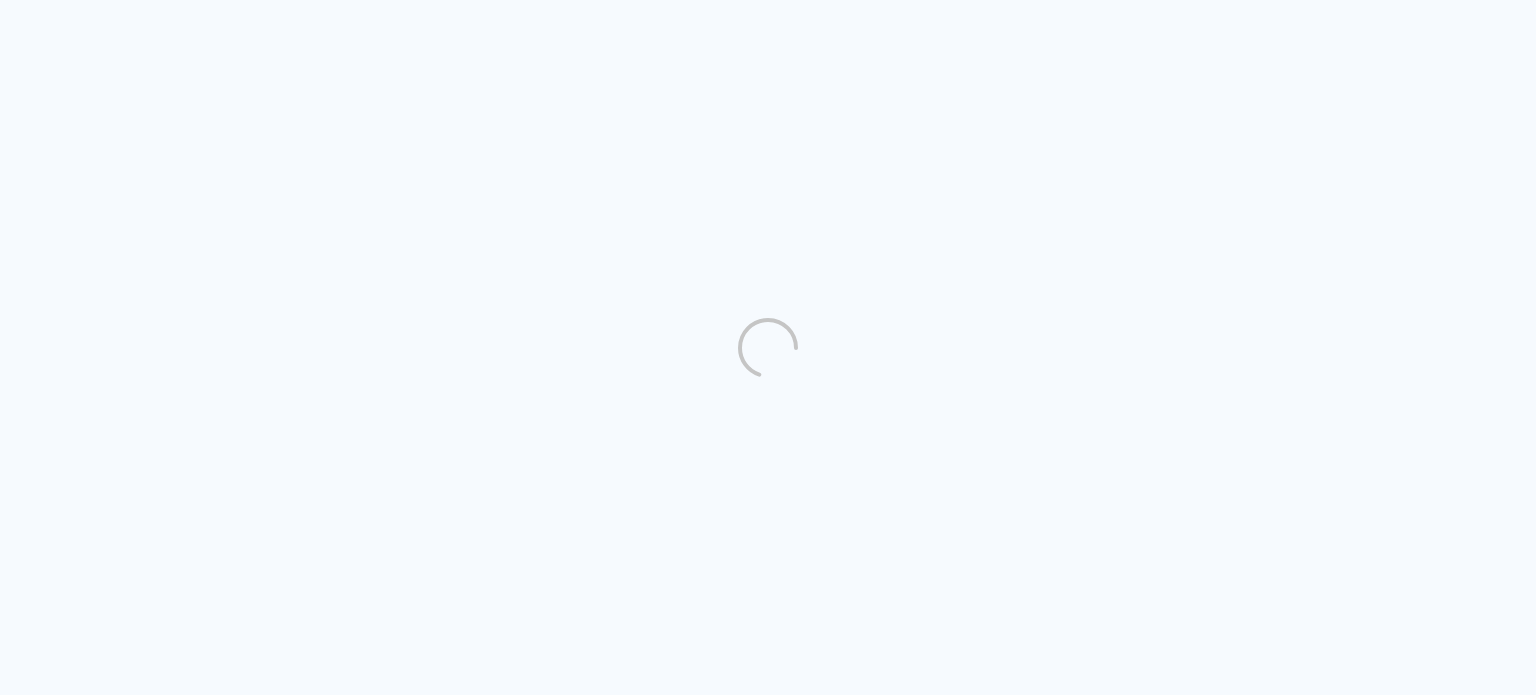 scroll, scrollTop: 0, scrollLeft: 0, axis: both 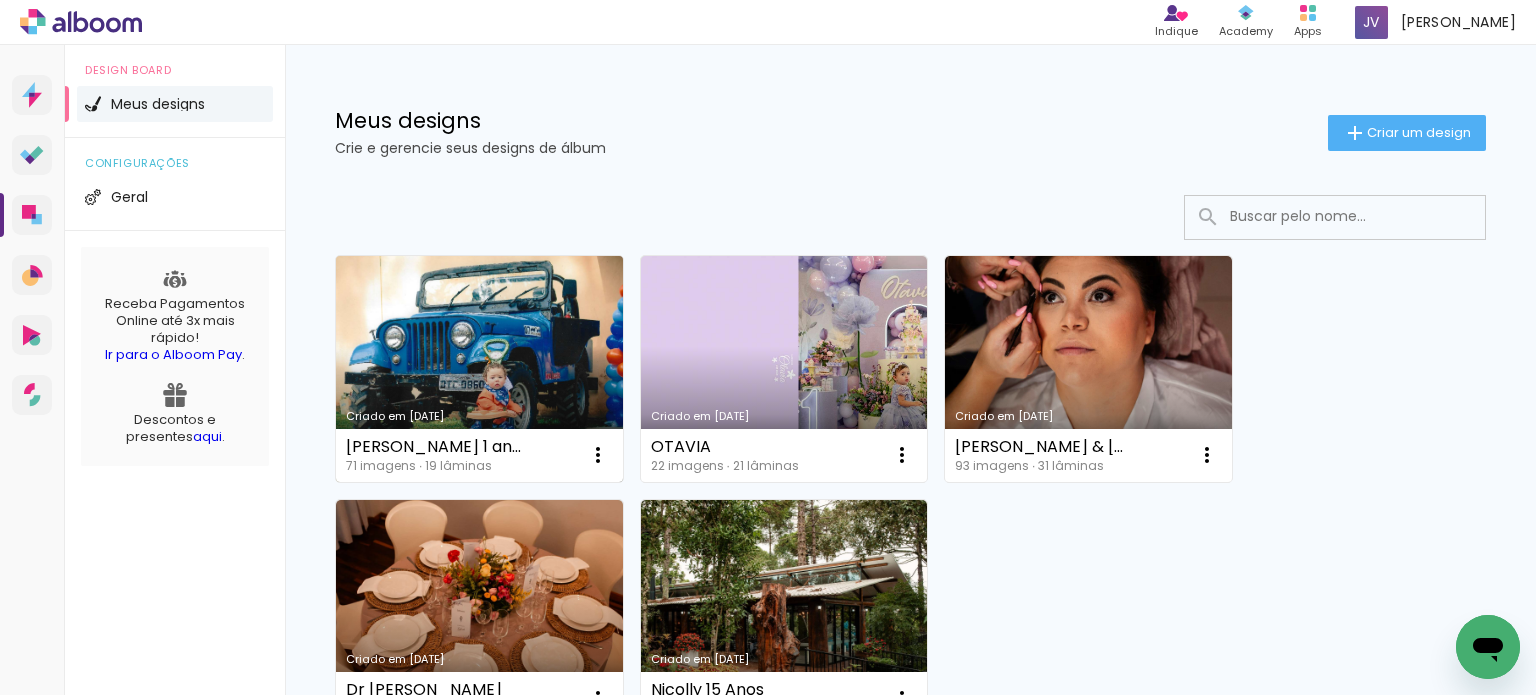 click on "Criado em [DATE]" at bounding box center (479, 369) 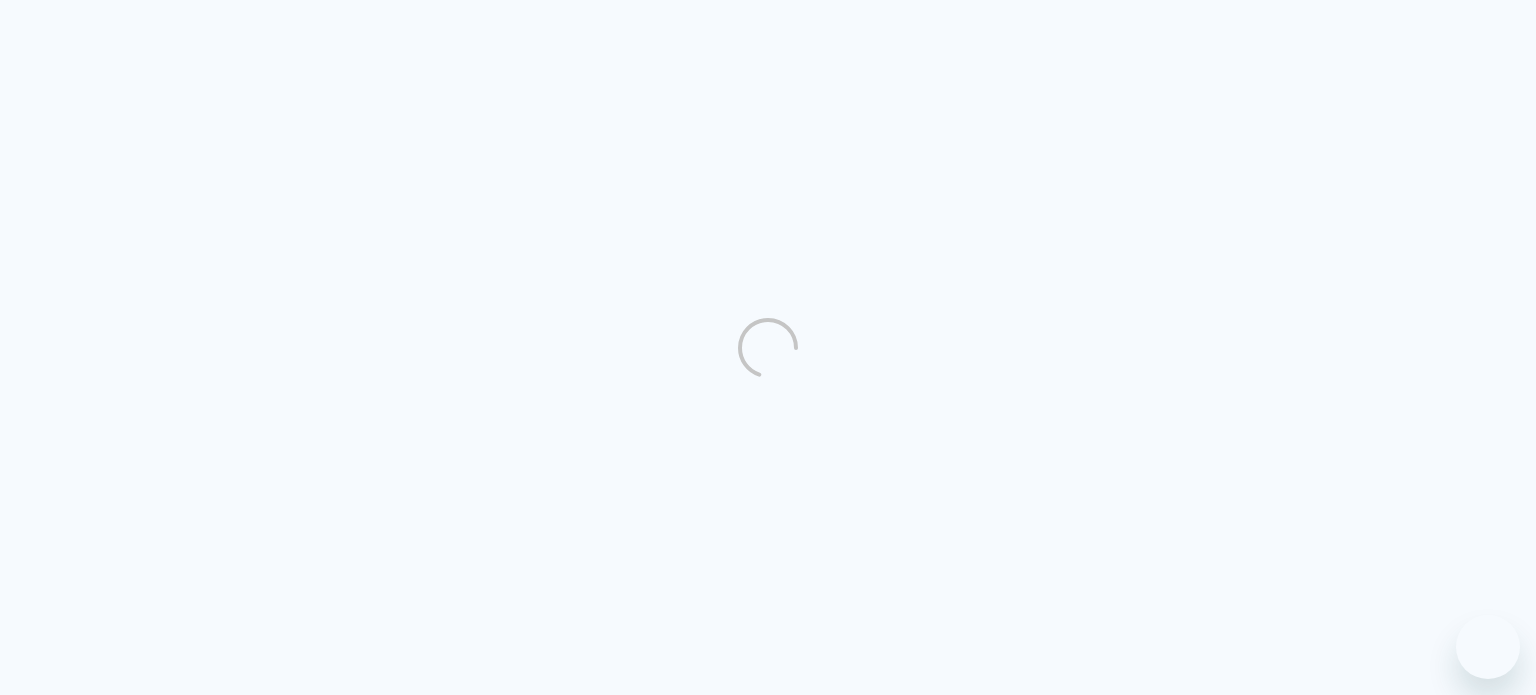 scroll, scrollTop: 0, scrollLeft: 0, axis: both 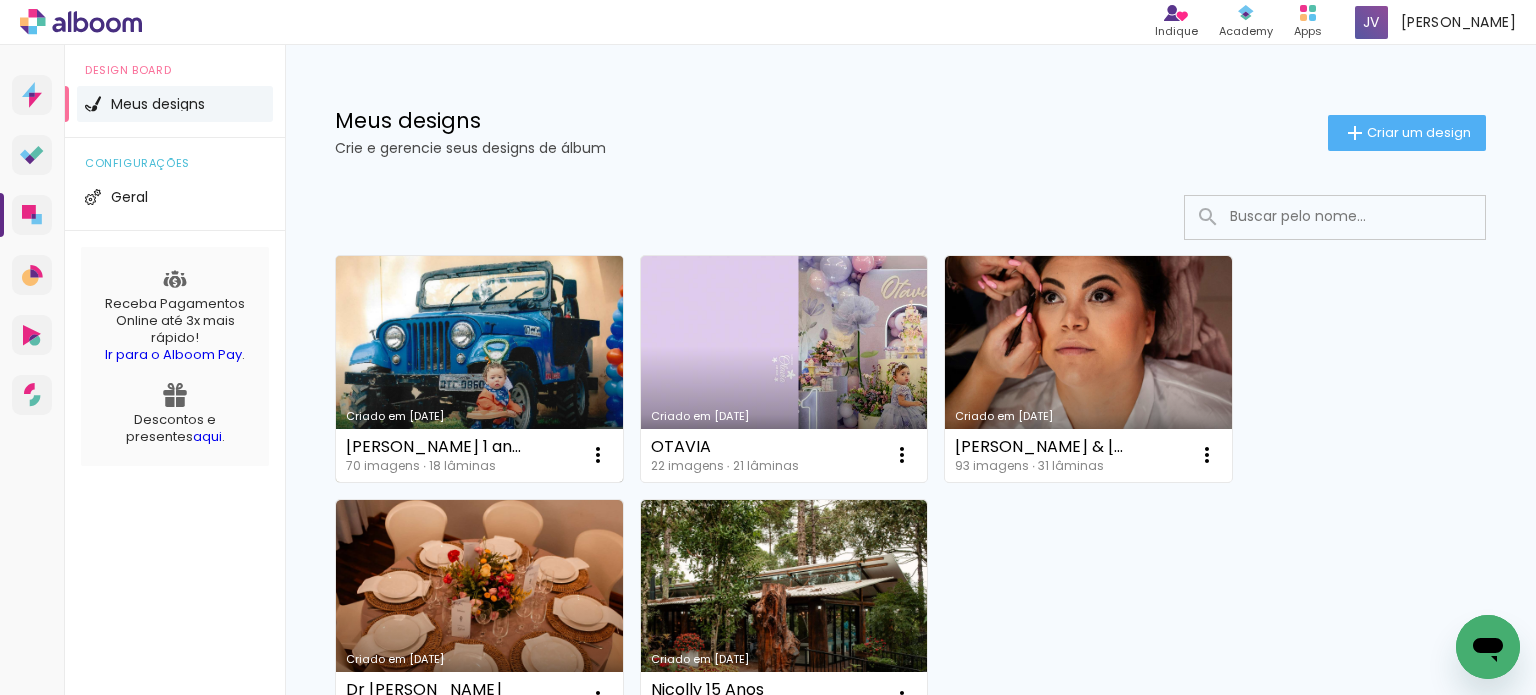 click on "Criado em [DATE]" at bounding box center [479, 369] 